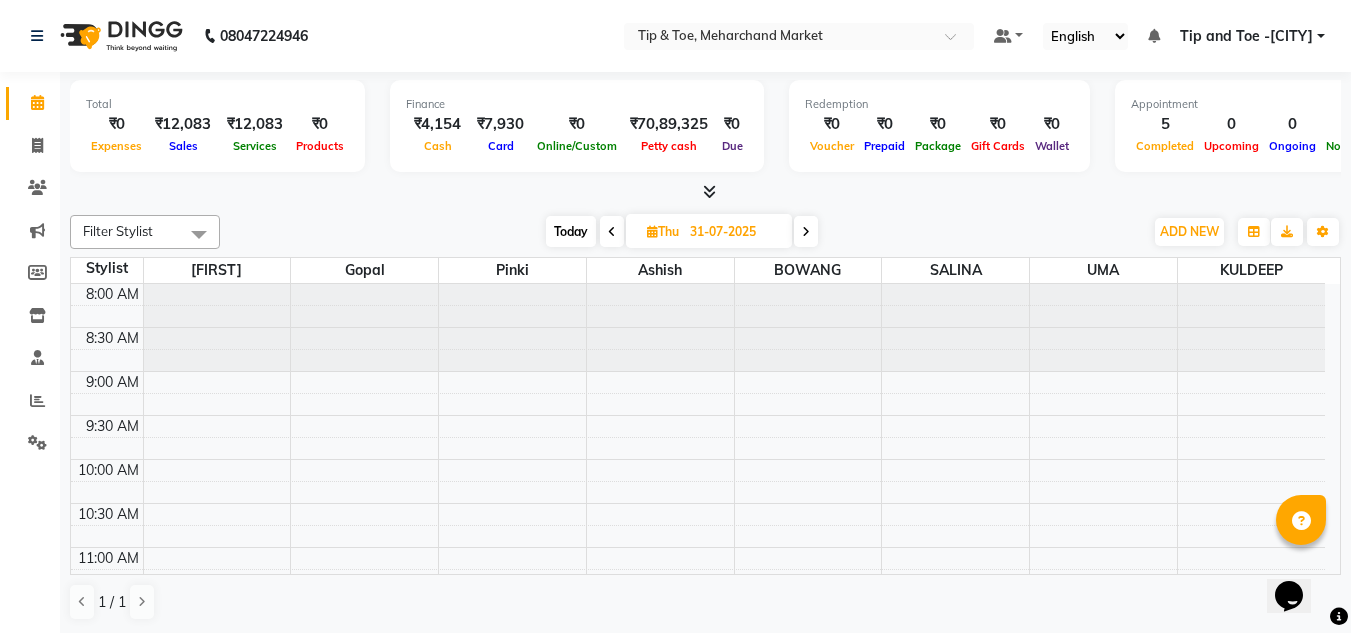 scroll, scrollTop: 0, scrollLeft: 0, axis: both 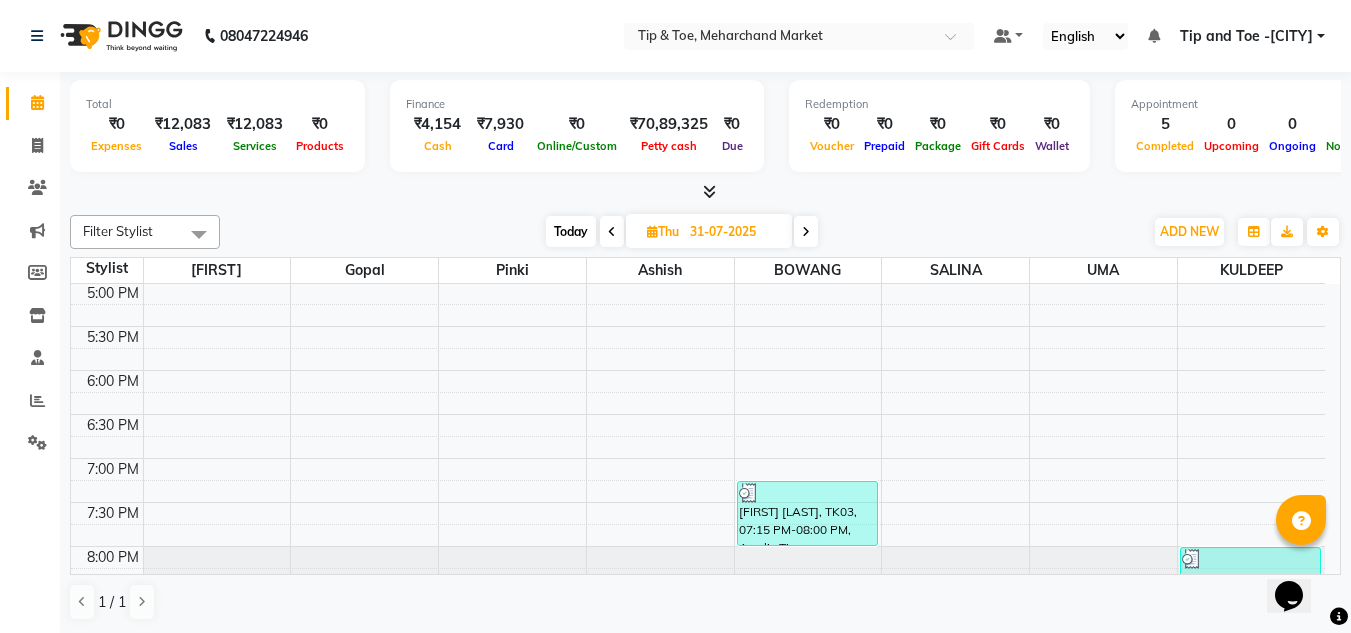 click at bounding box center (612, 232) 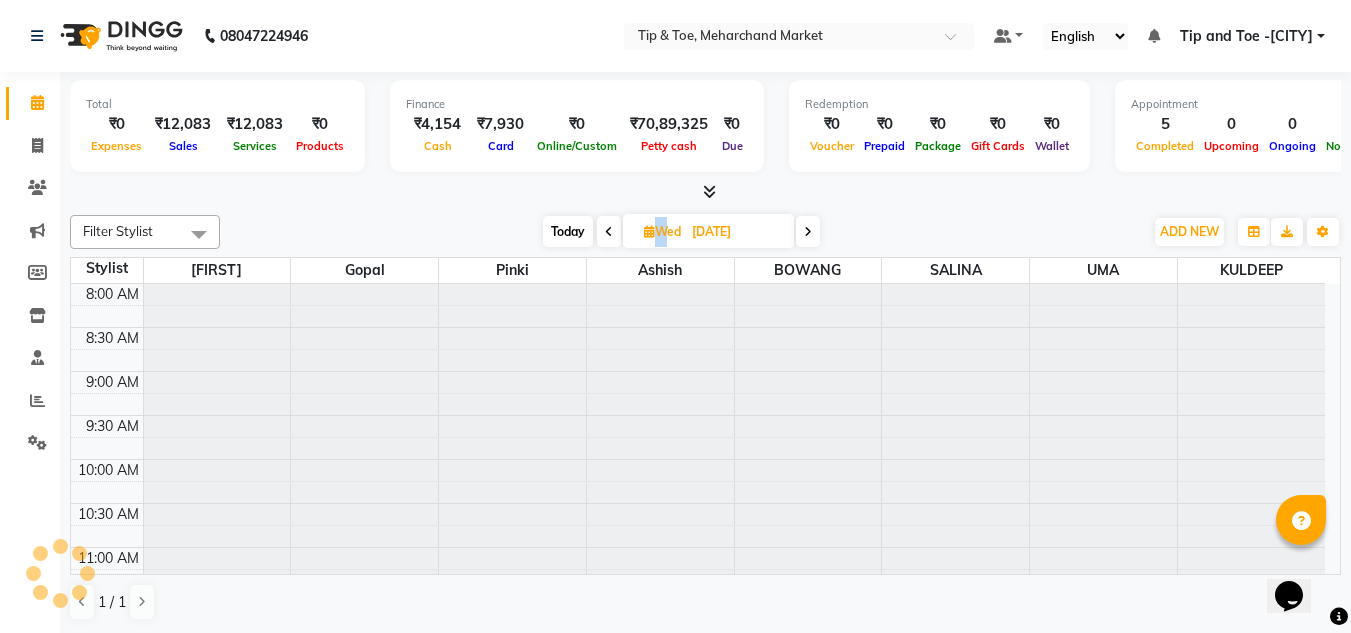 click at bounding box center (609, 232) 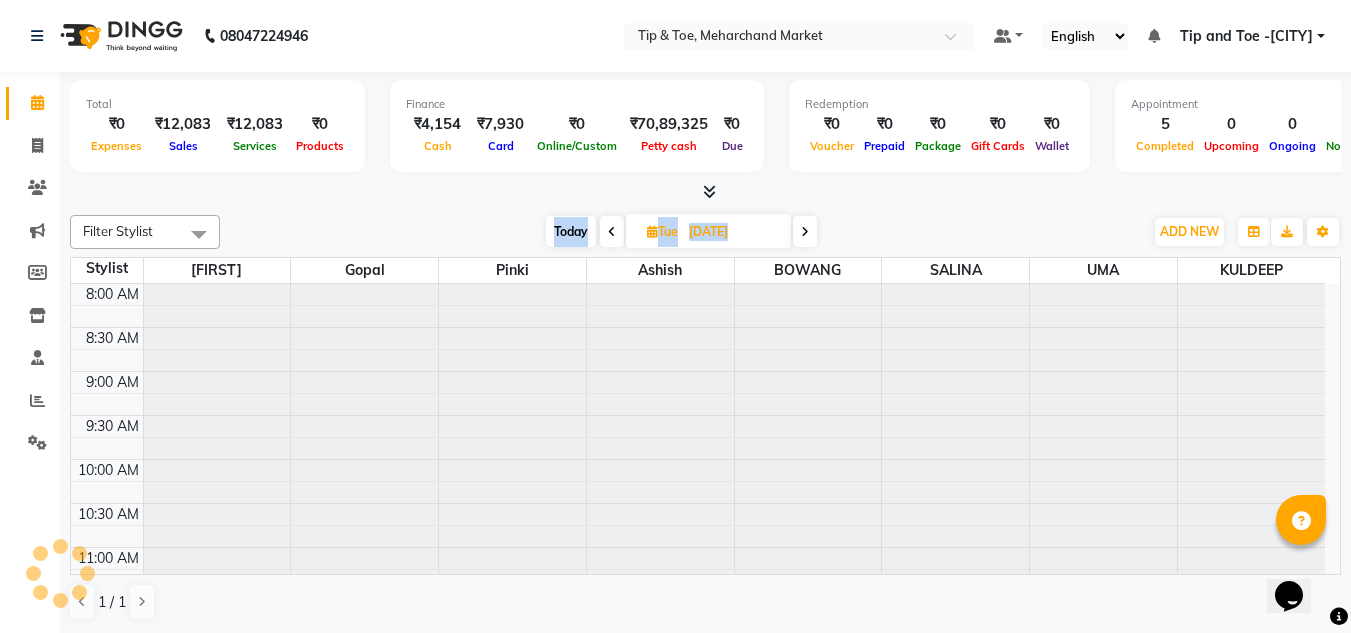 click at bounding box center (612, 232) 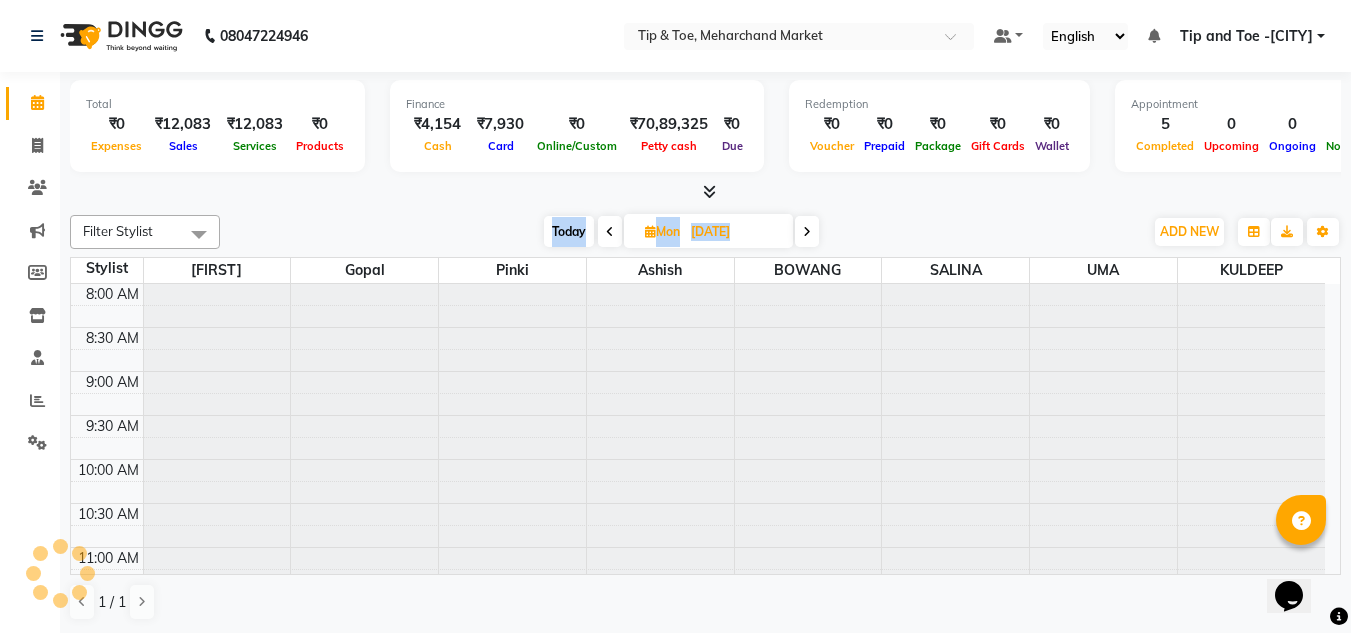 click at bounding box center (610, 232) 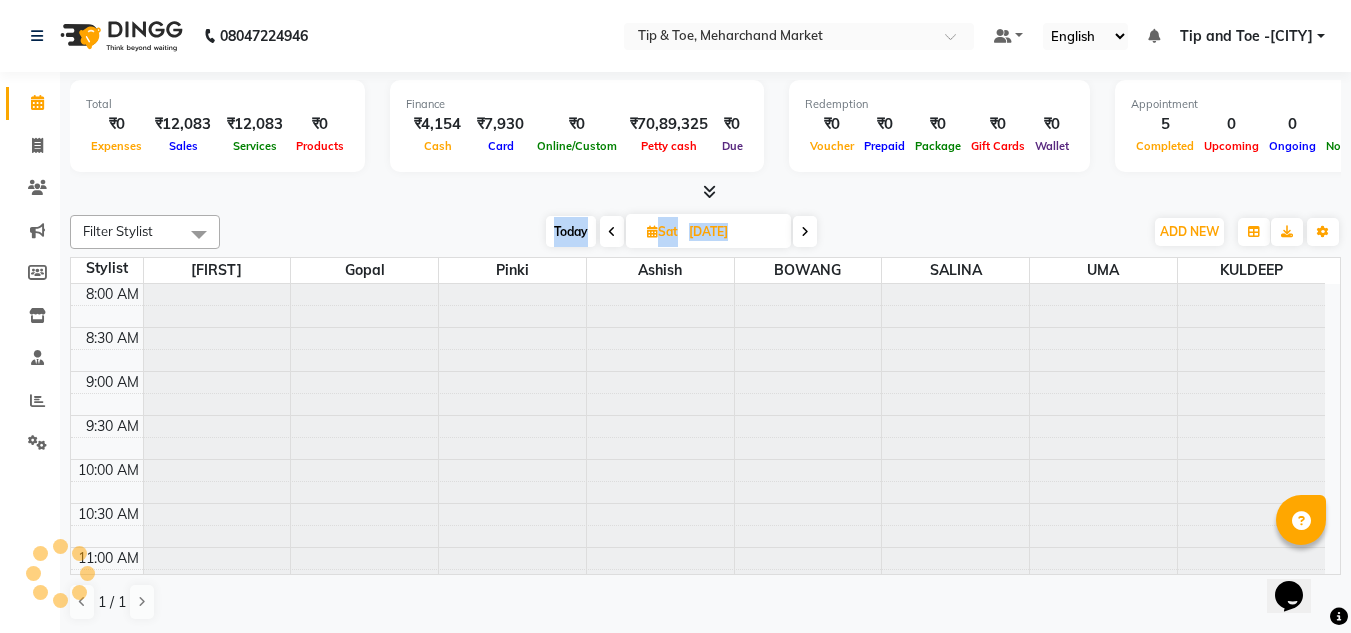 scroll, scrollTop: 853, scrollLeft: 0, axis: vertical 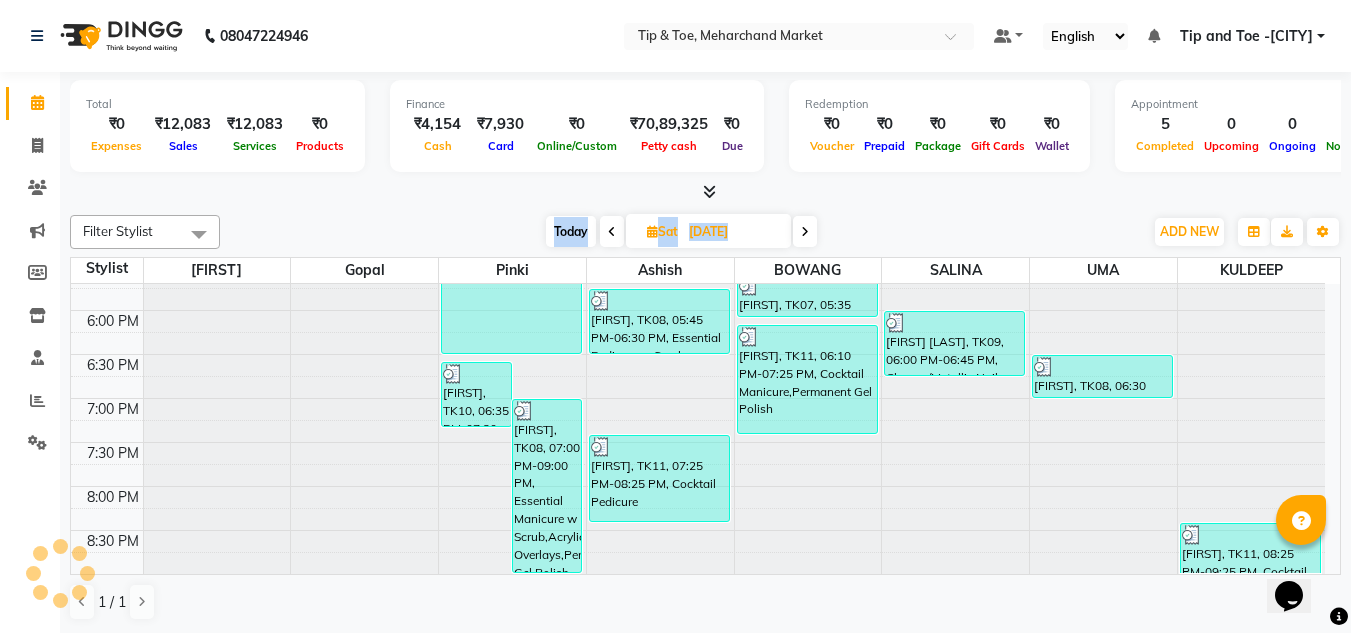 click at bounding box center (612, 232) 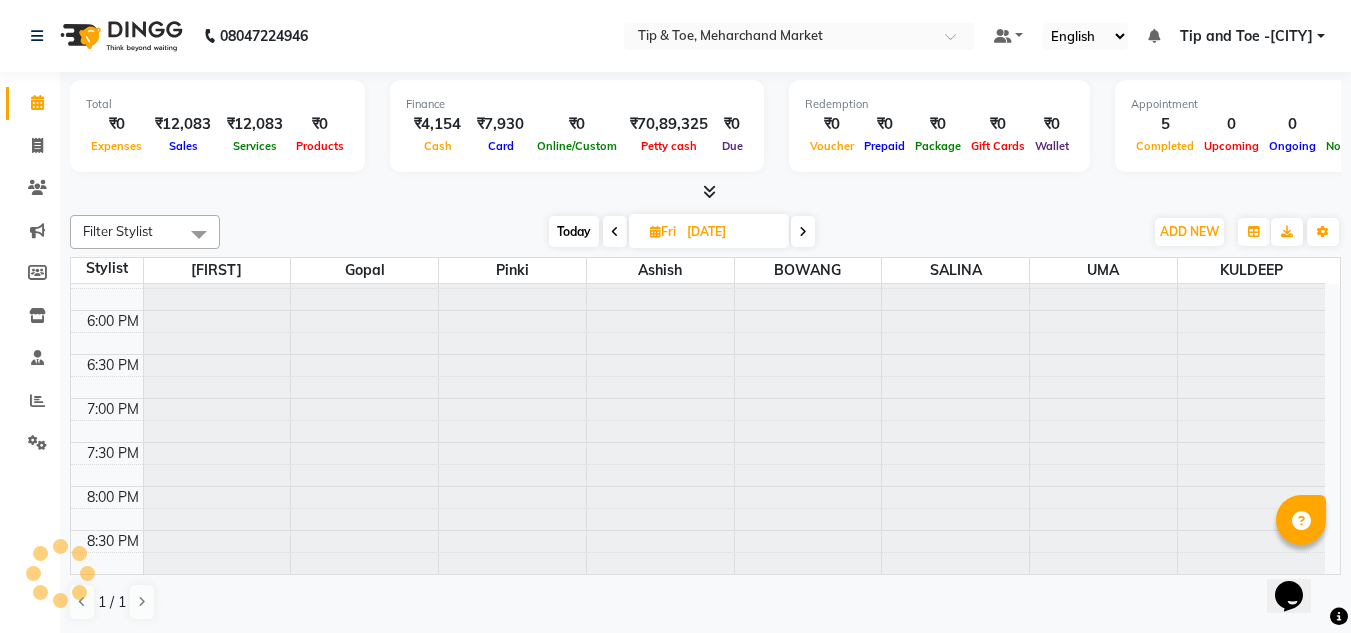 scroll, scrollTop: 853, scrollLeft: 0, axis: vertical 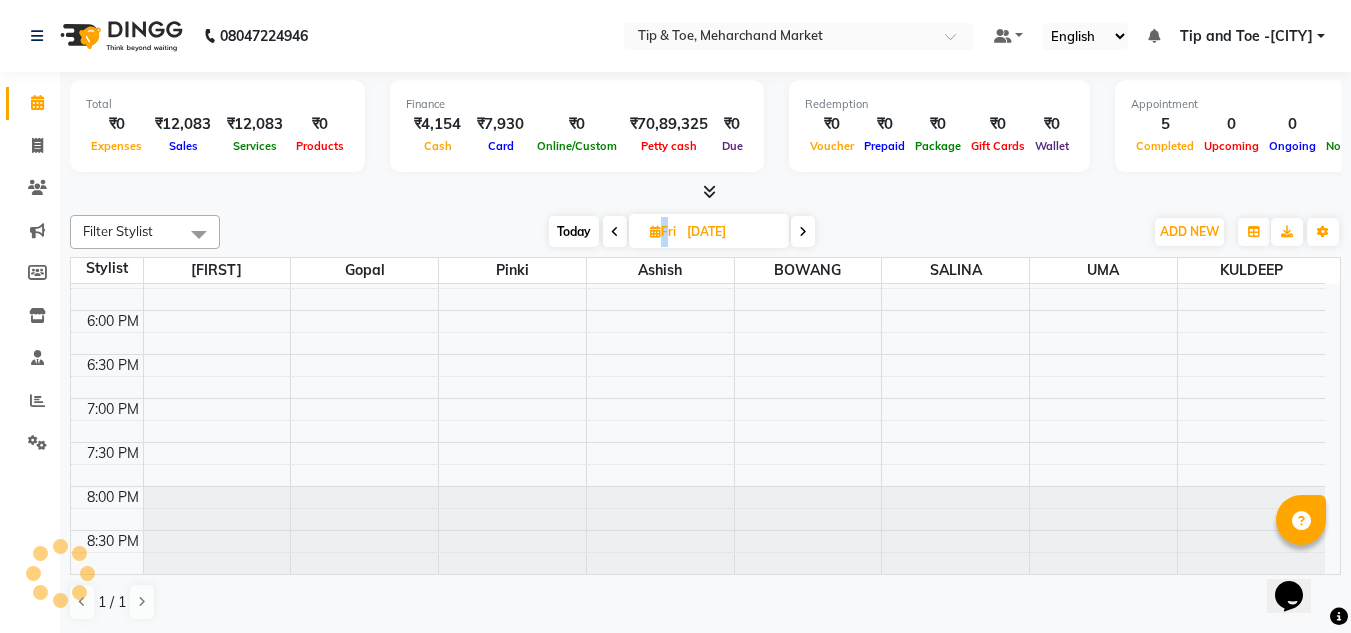 click at bounding box center [615, 232] 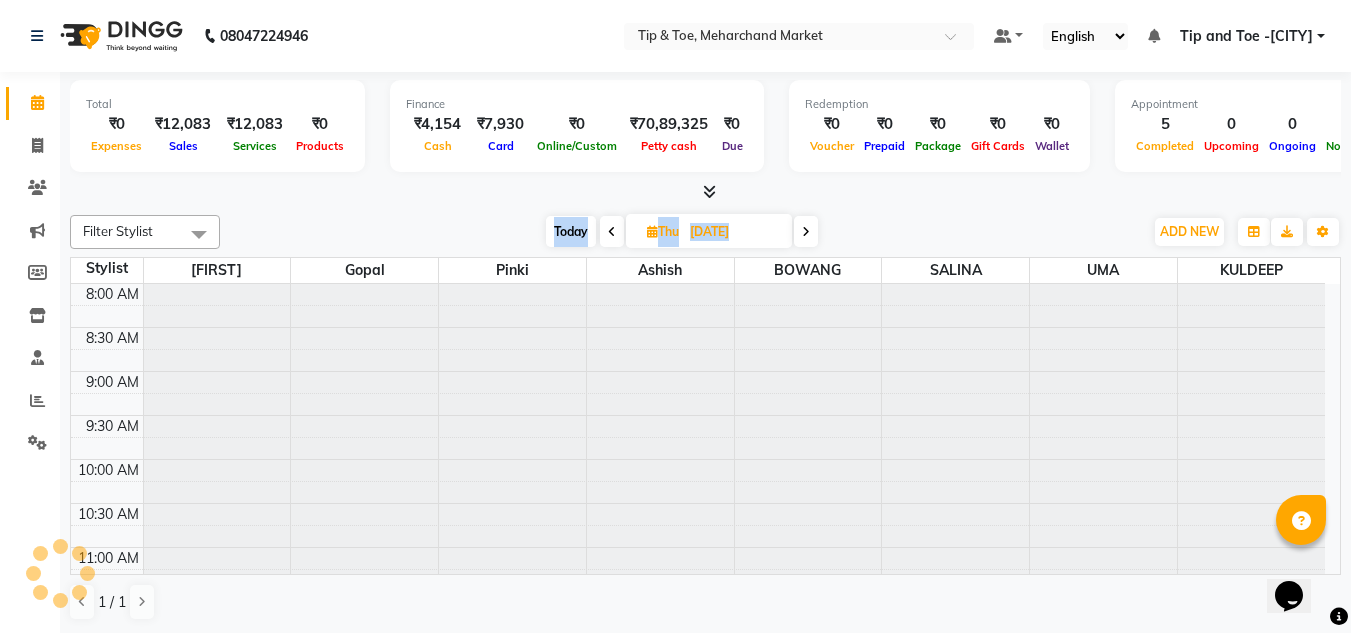 click at bounding box center (612, 232) 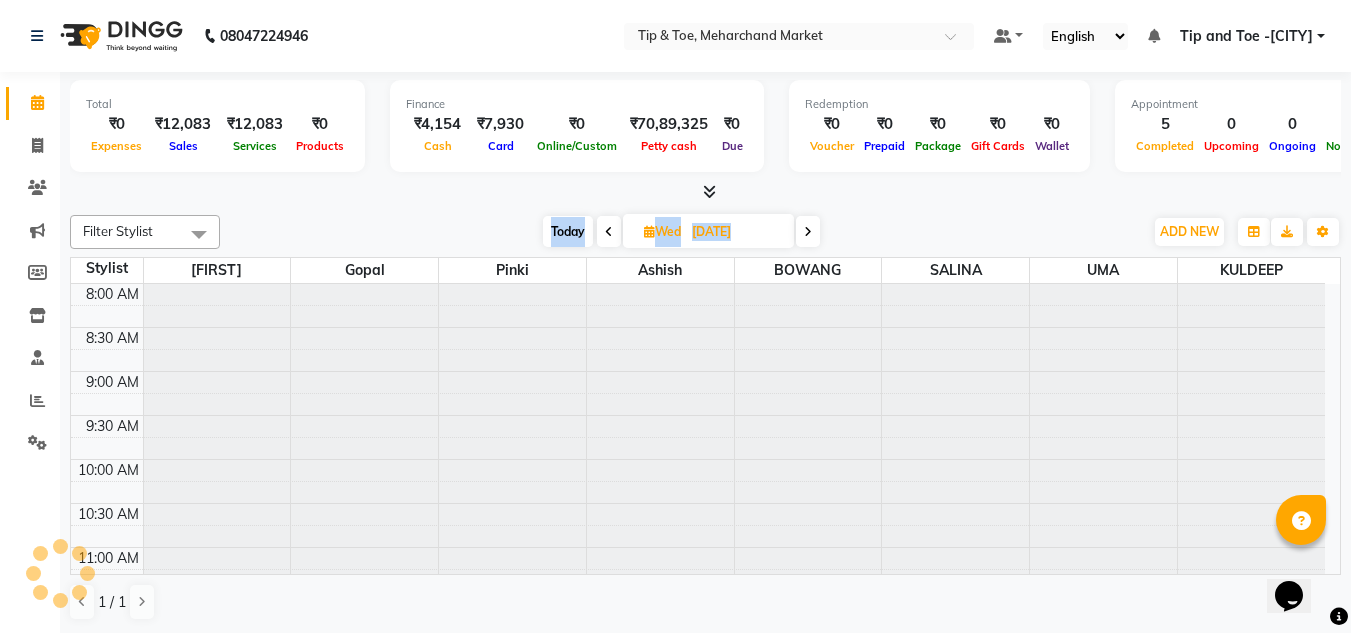 click at bounding box center [609, 232] 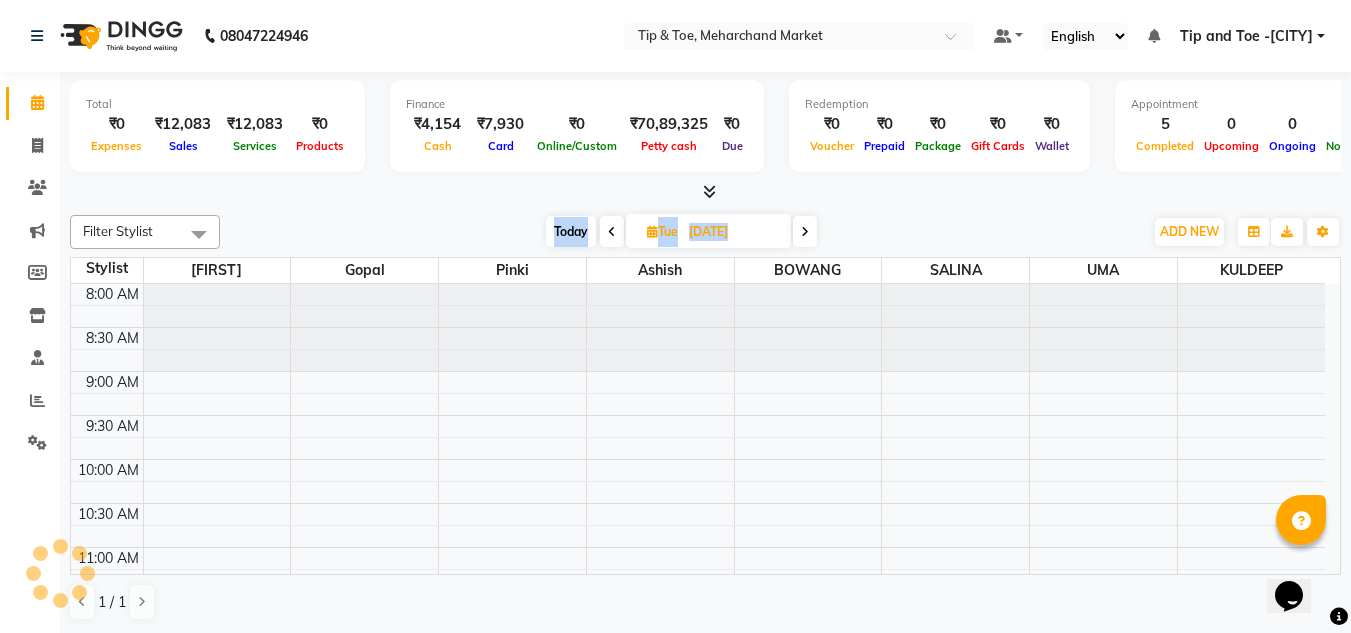 click at bounding box center (612, 232) 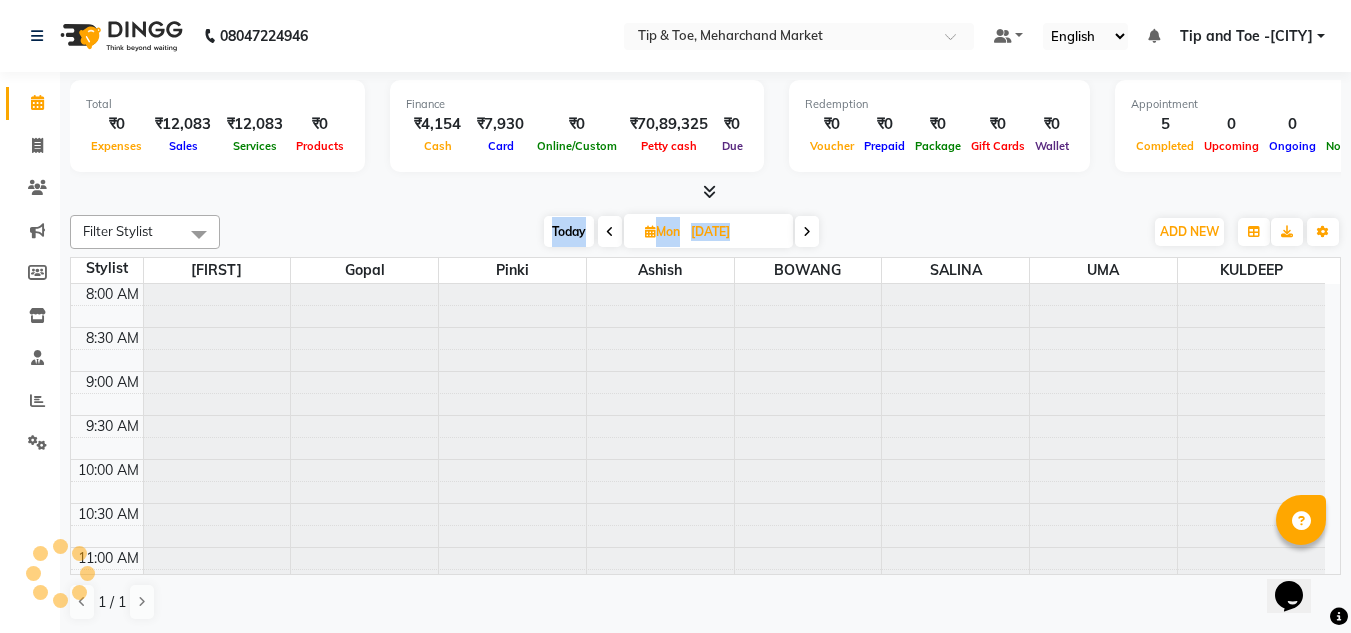 scroll, scrollTop: 0, scrollLeft: 0, axis: both 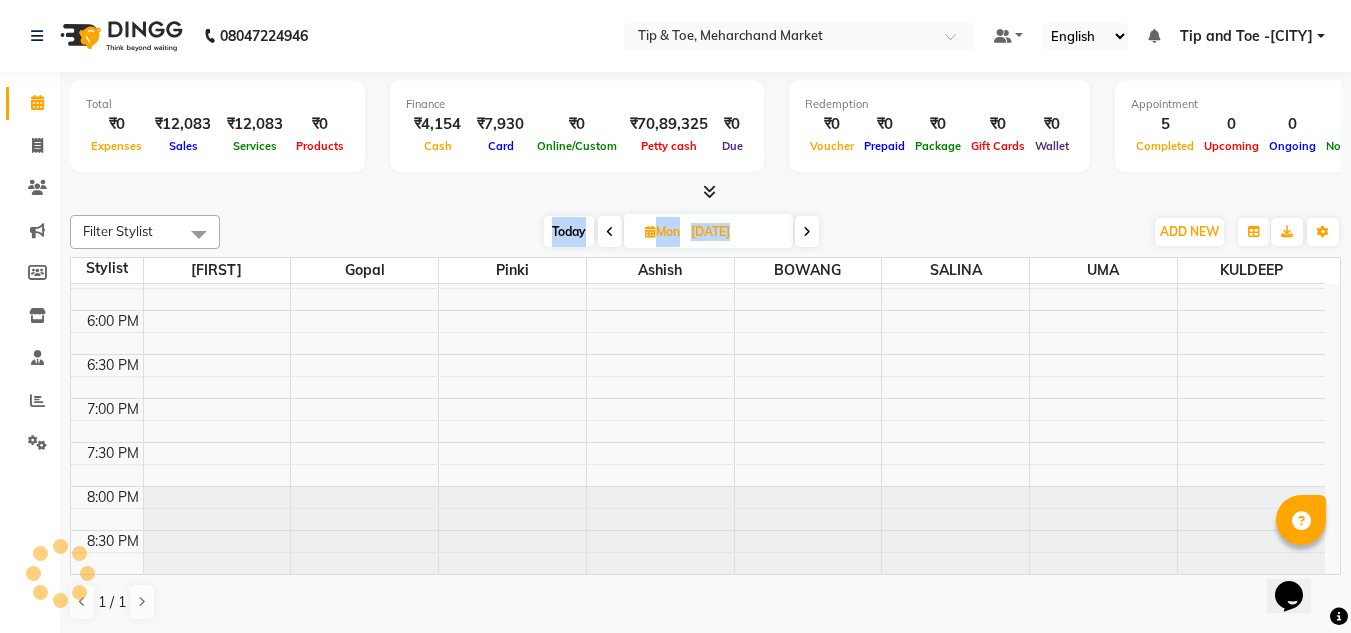 click at bounding box center [610, 232] 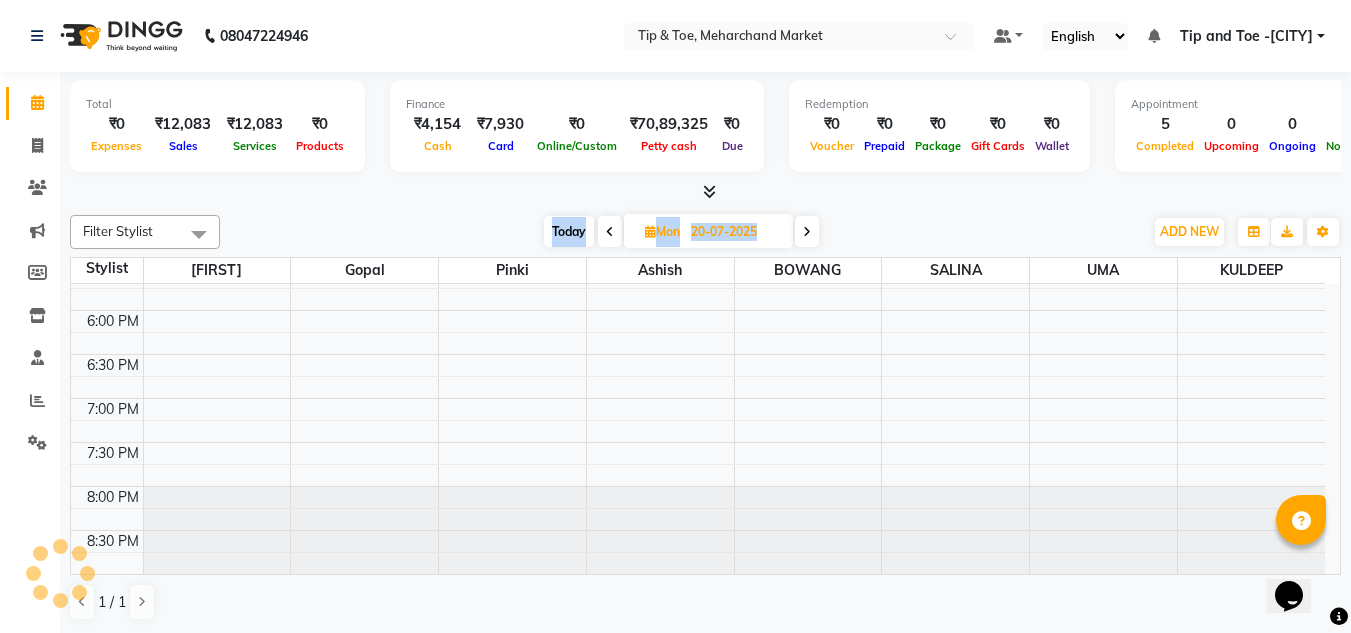 scroll, scrollTop: 0, scrollLeft: 0, axis: both 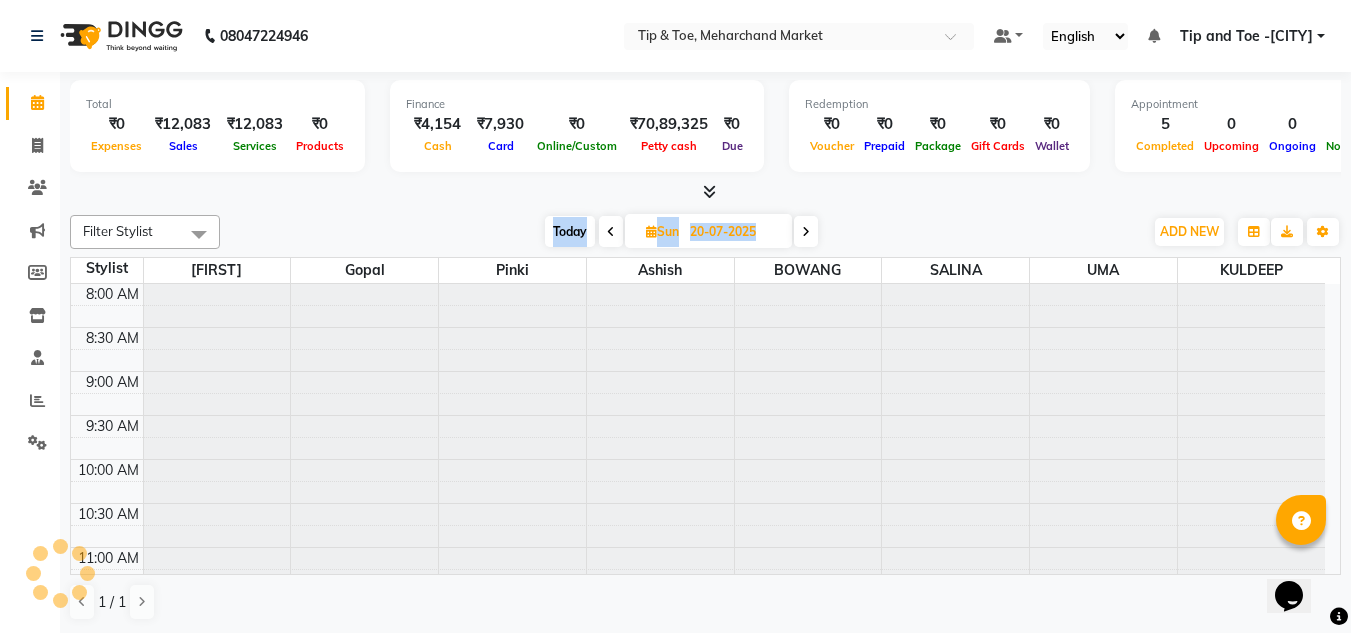 click at bounding box center (611, 232) 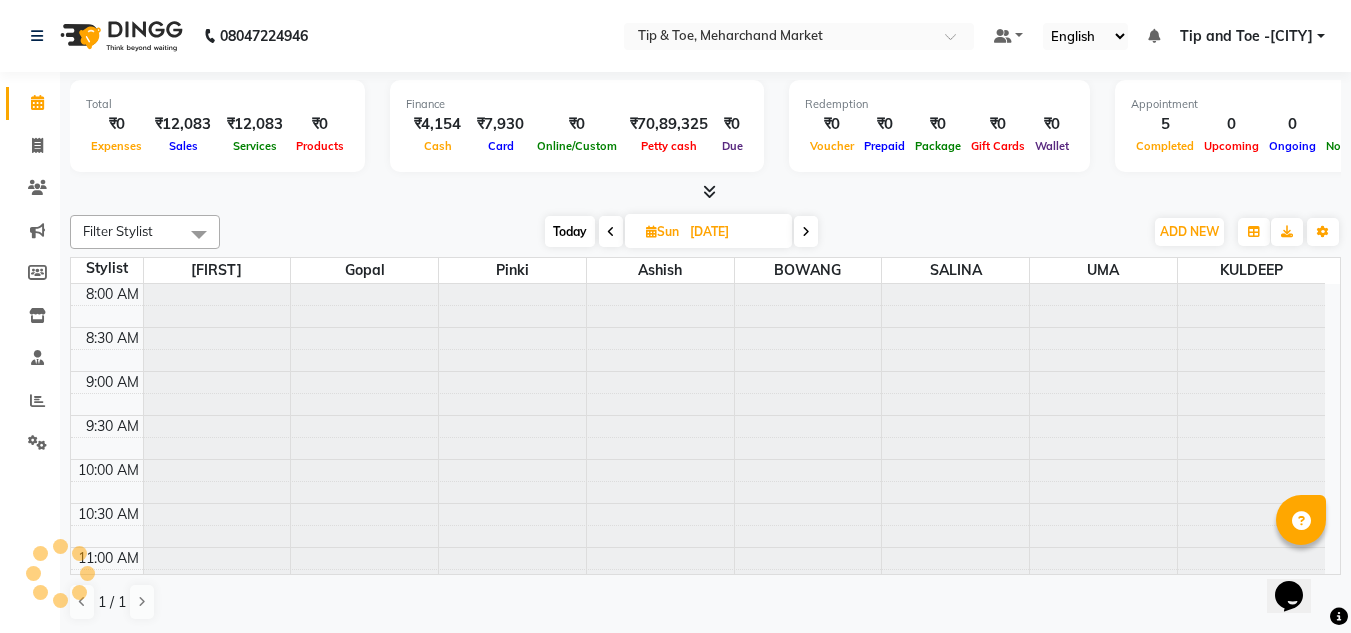 scroll, scrollTop: 853, scrollLeft: 0, axis: vertical 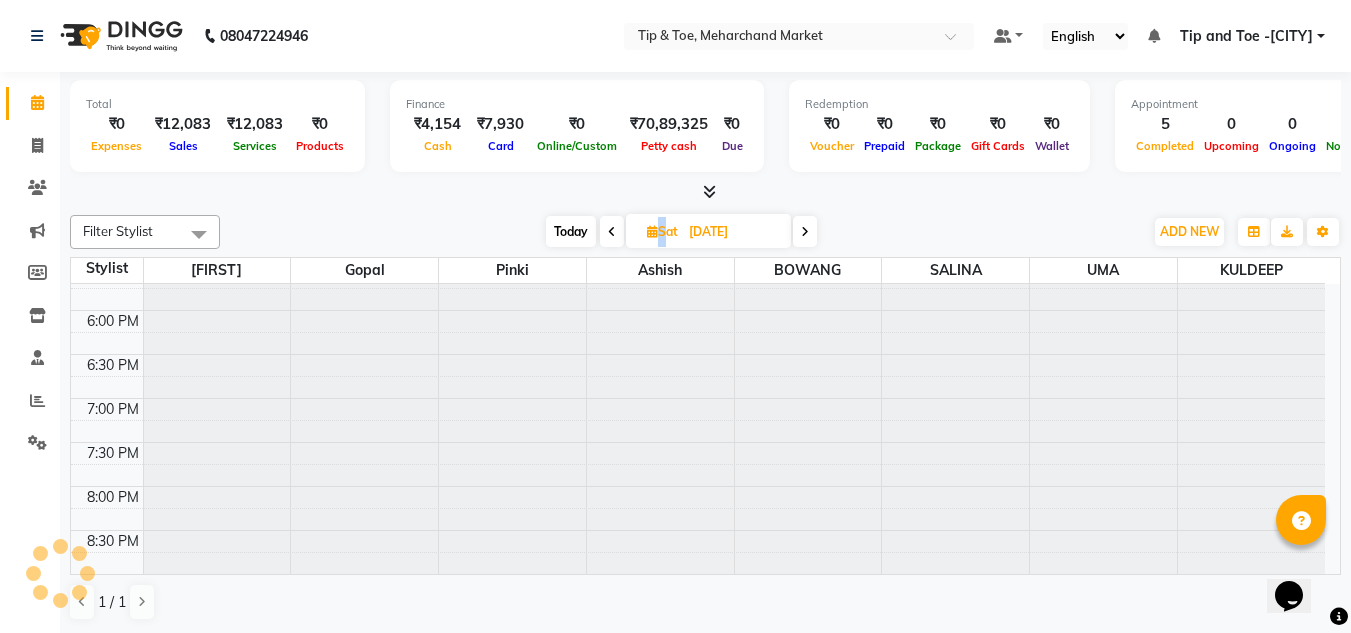 click at bounding box center [612, 232] 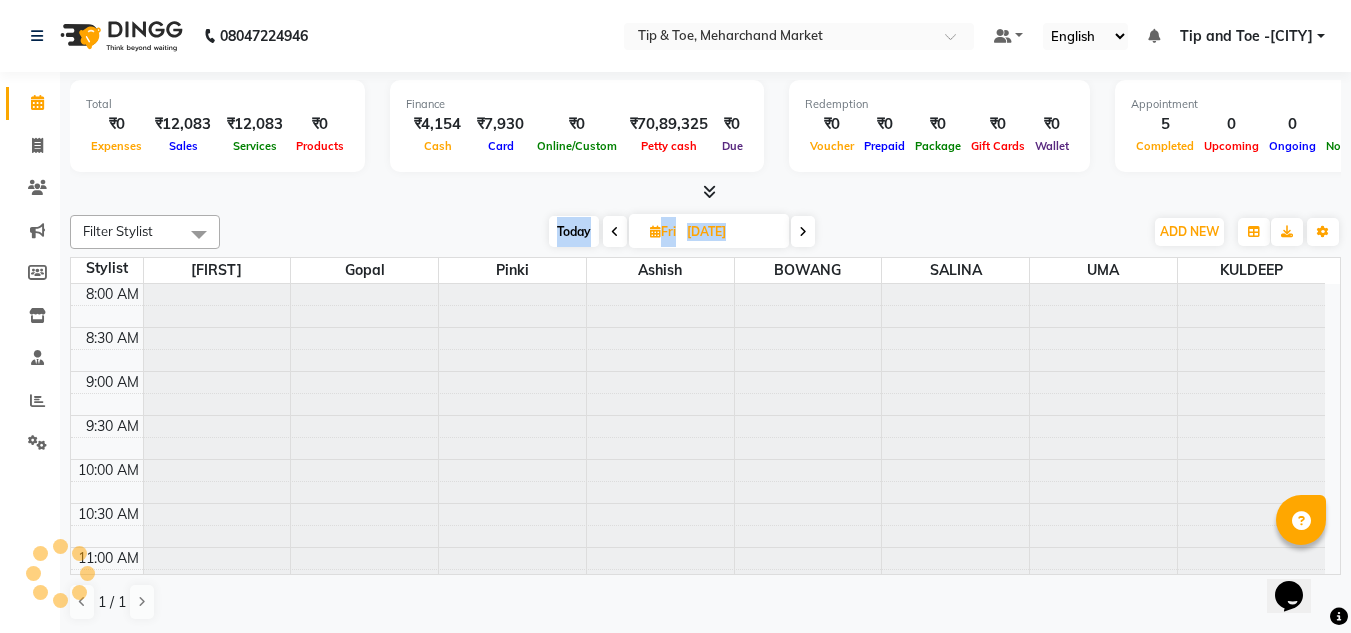 click at bounding box center (615, 231) 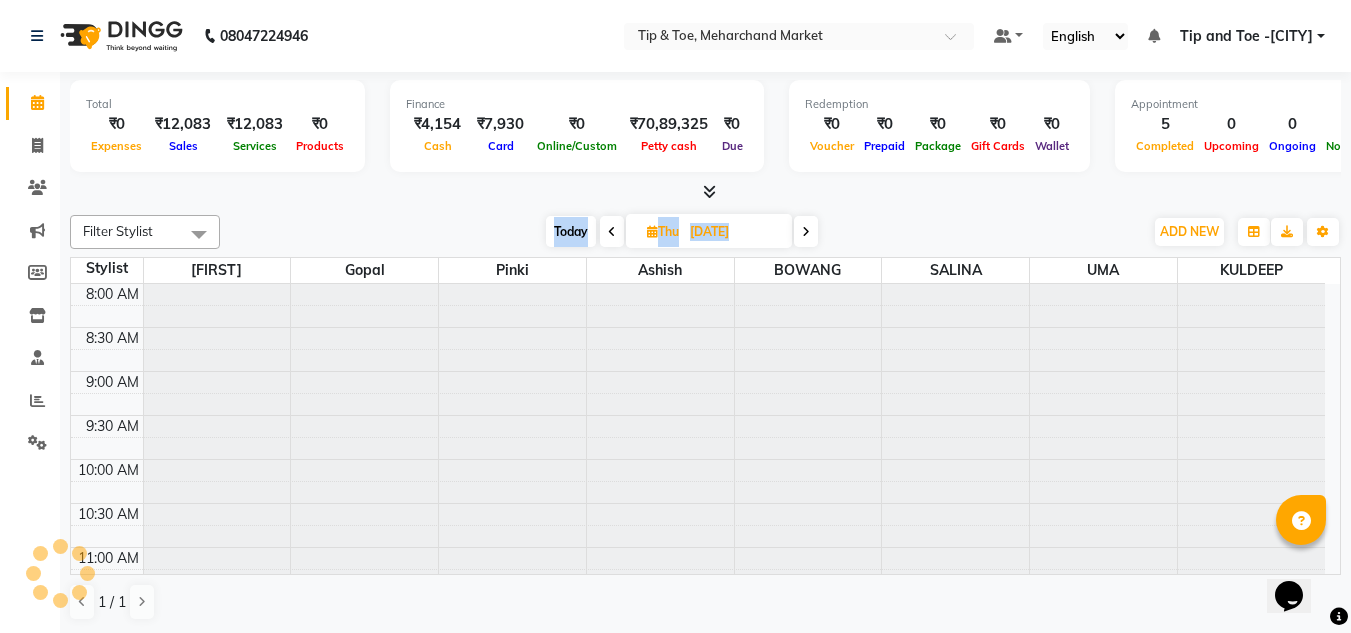 scroll, scrollTop: 853, scrollLeft: 0, axis: vertical 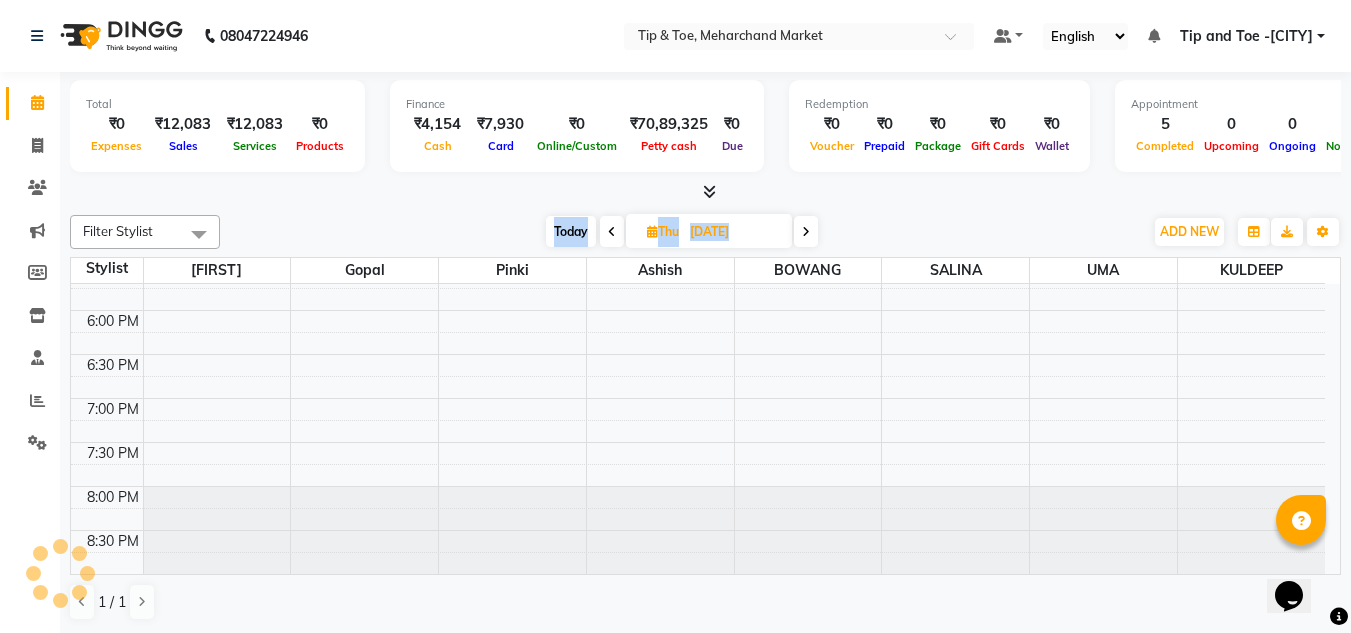 click at bounding box center [612, 232] 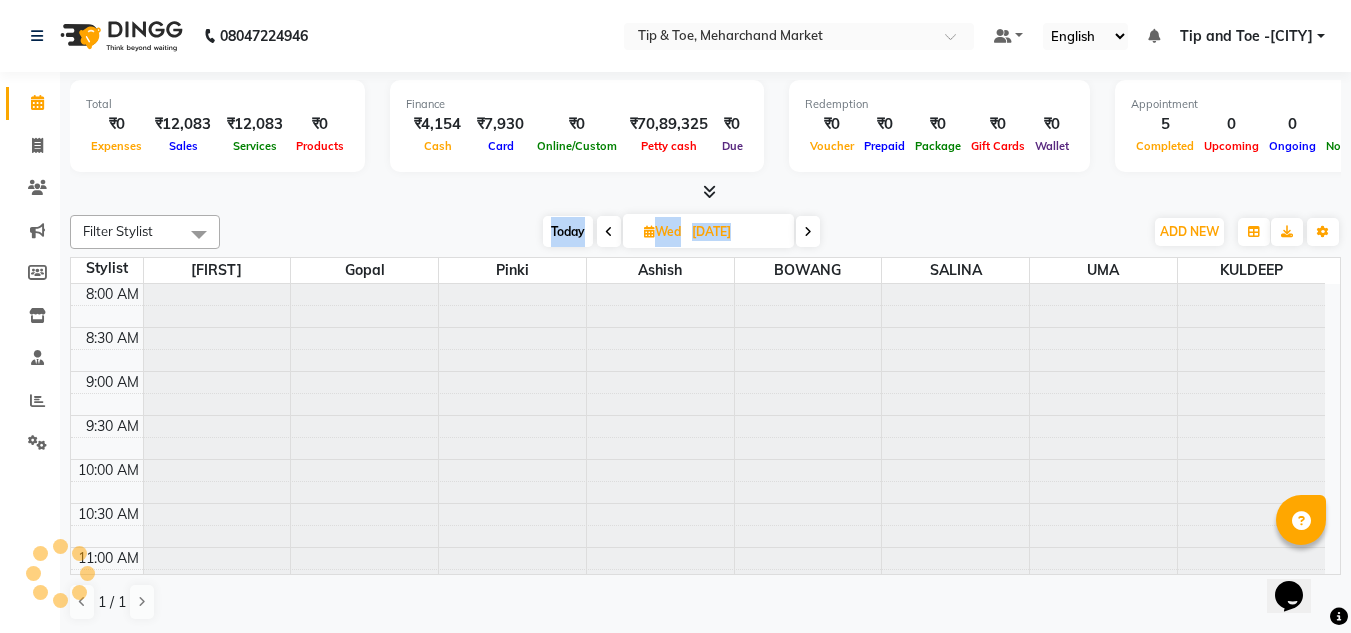 scroll, scrollTop: 853, scrollLeft: 0, axis: vertical 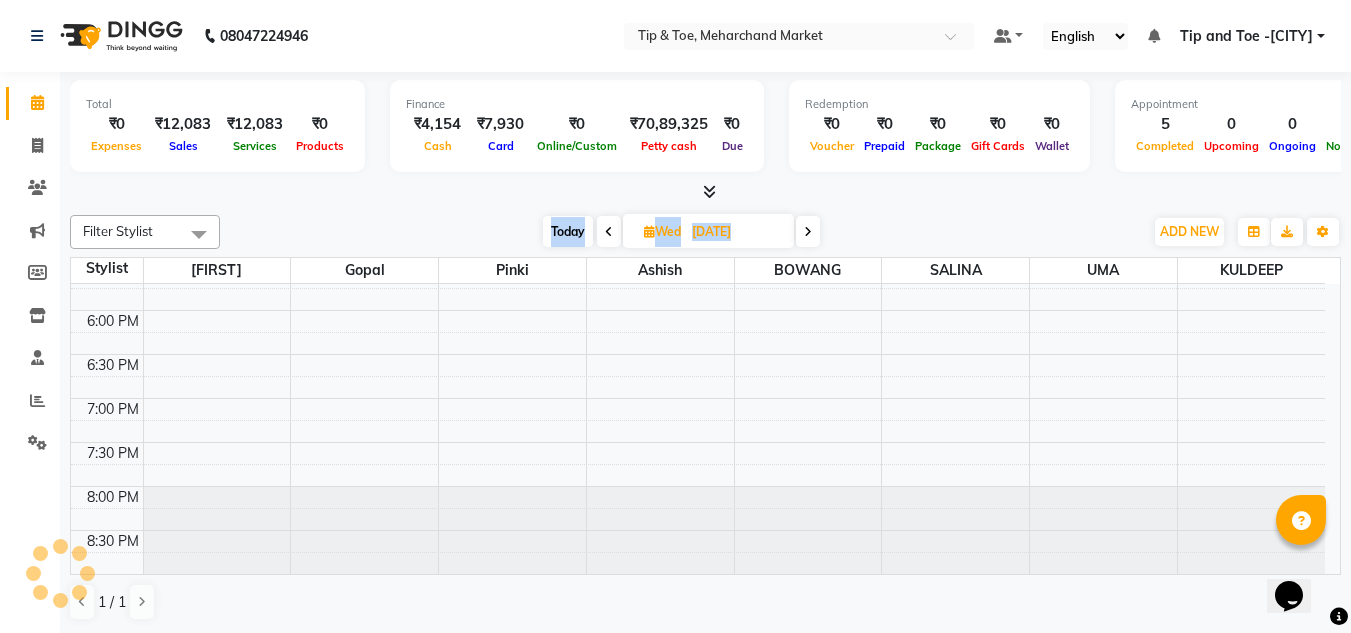click at bounding box center [609, 232] 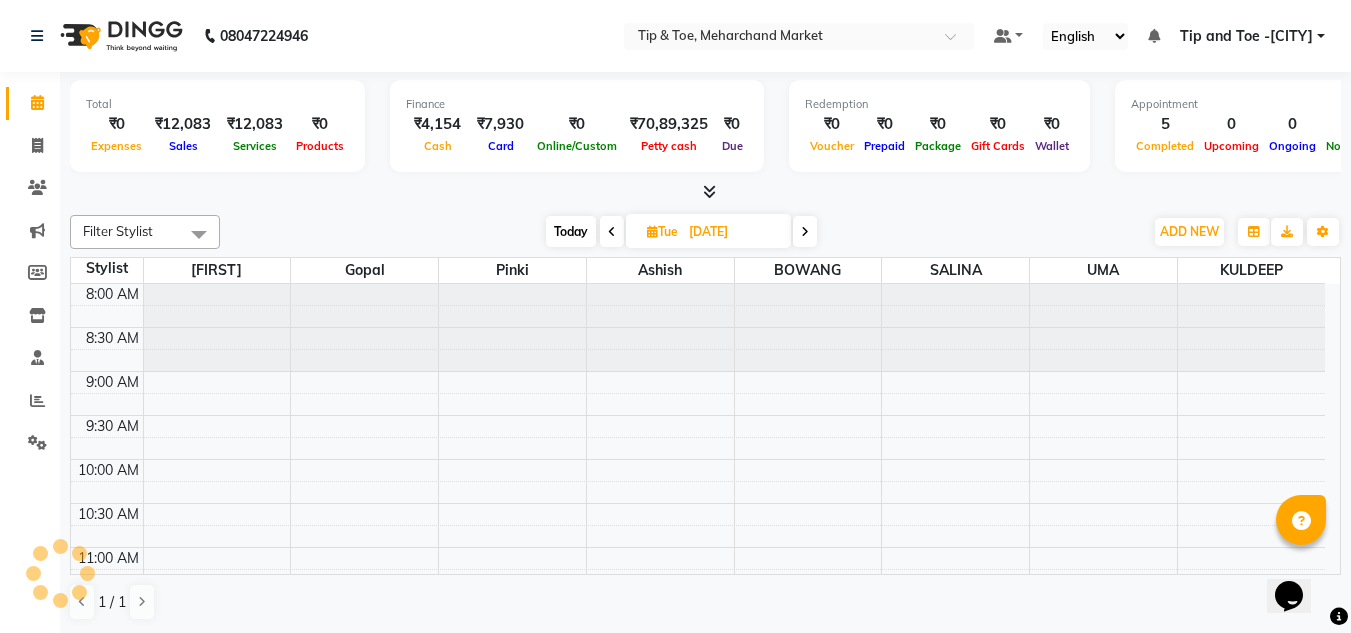 click at bounding box center (612, 232) 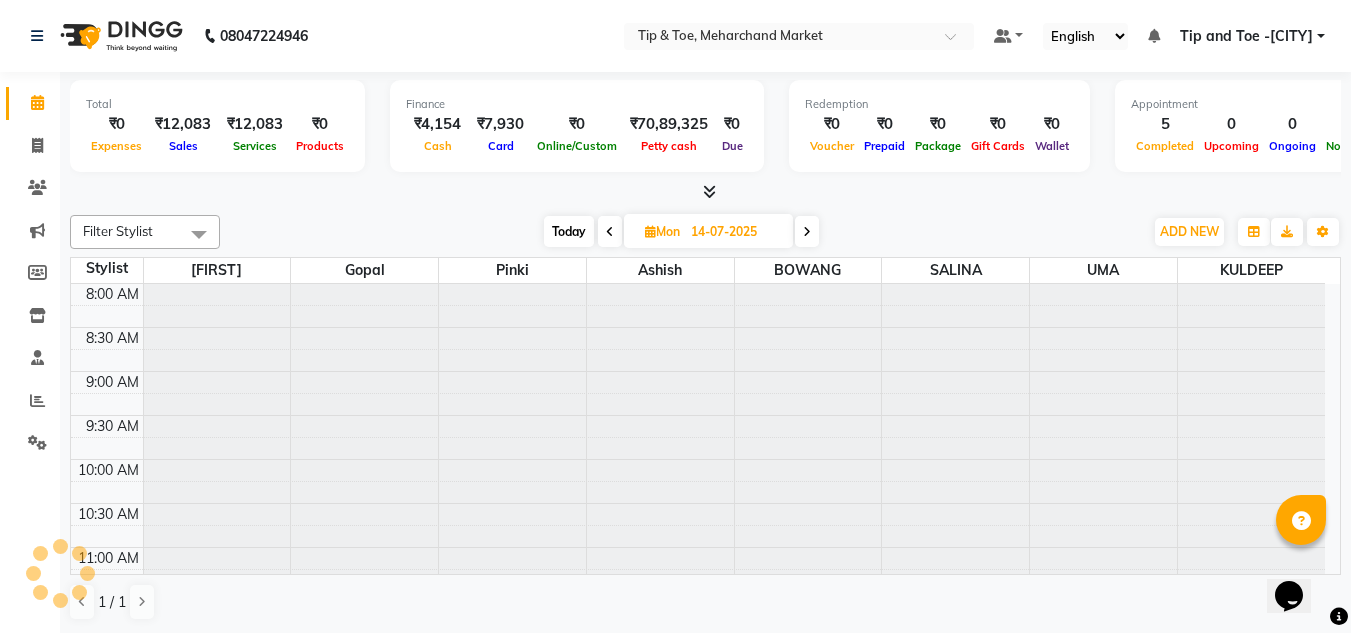 scroll, scrollTop: 853, scrollLeft: 0, axis: vertical 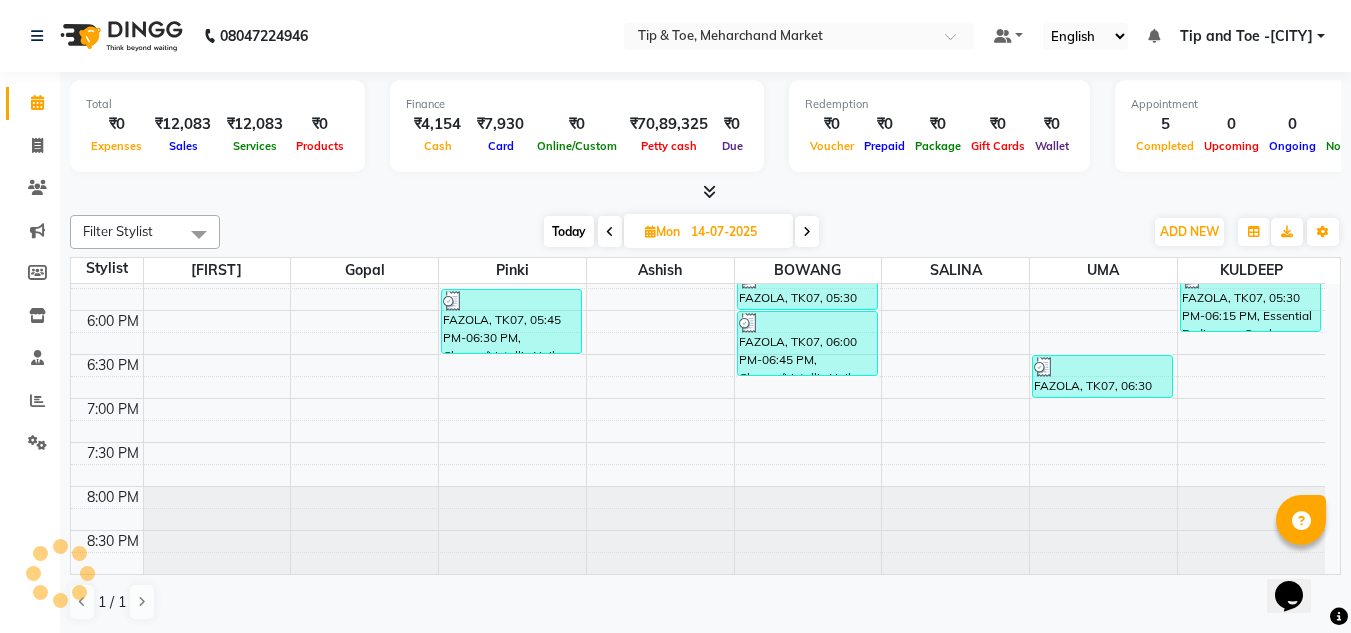 click at bounding box center [610, 232] 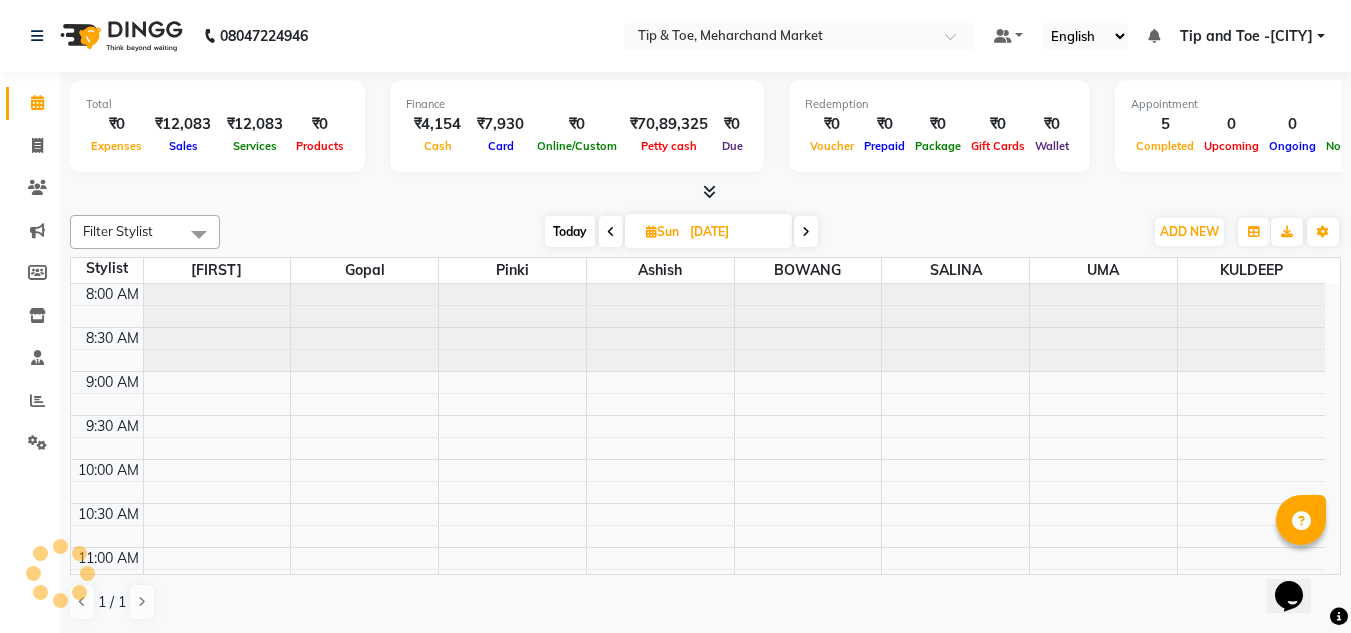 scroll, scrollTop: 853, scrollLeft: 0, axis: vertical 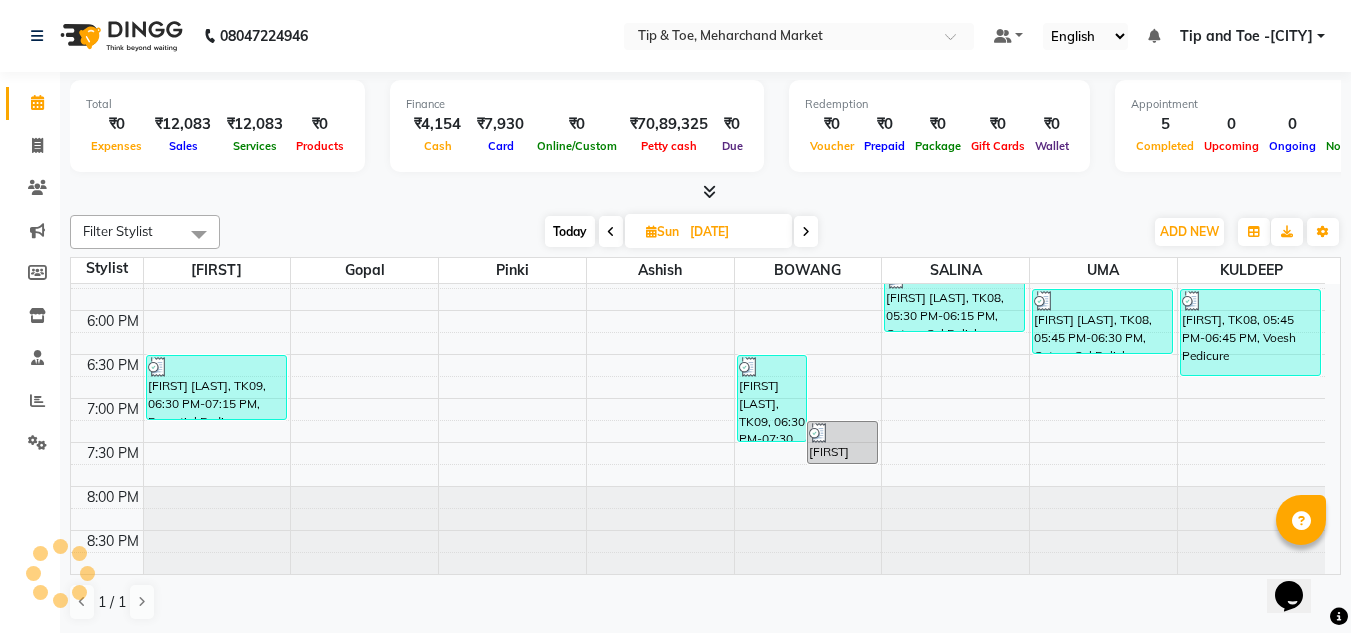 click at bounding box center (611, 232) 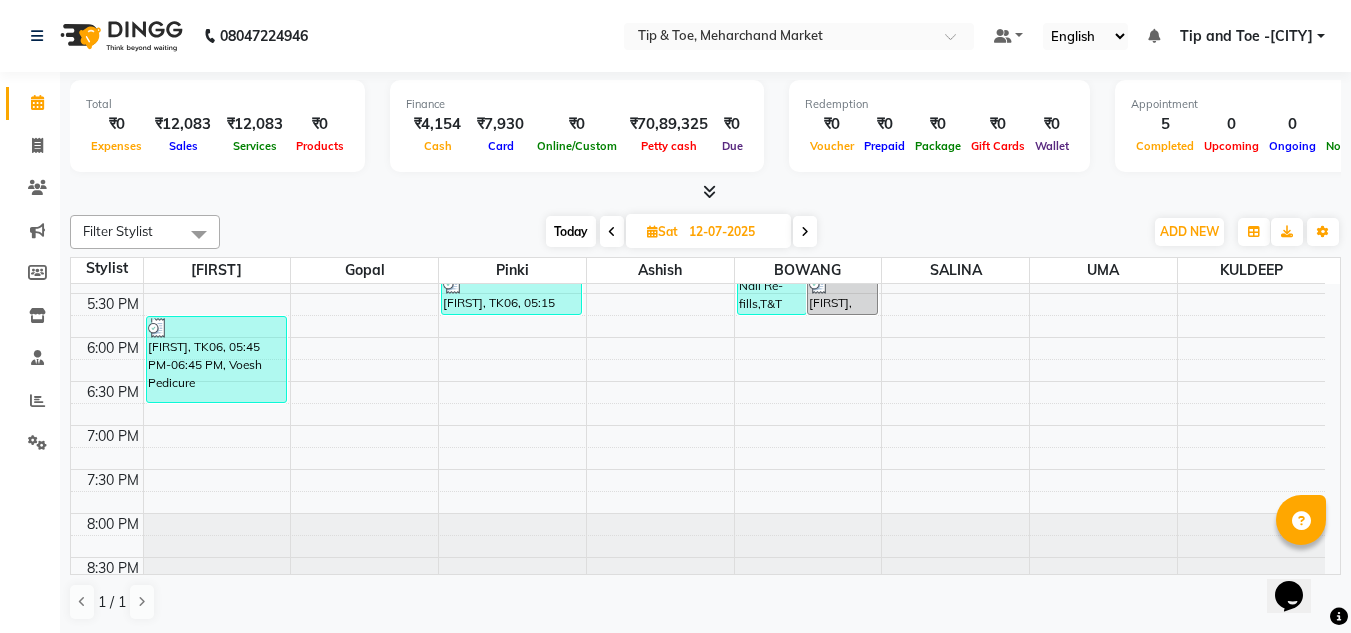 scroll, scrollTop: 853, scrollLeft: 0, axis: vertical 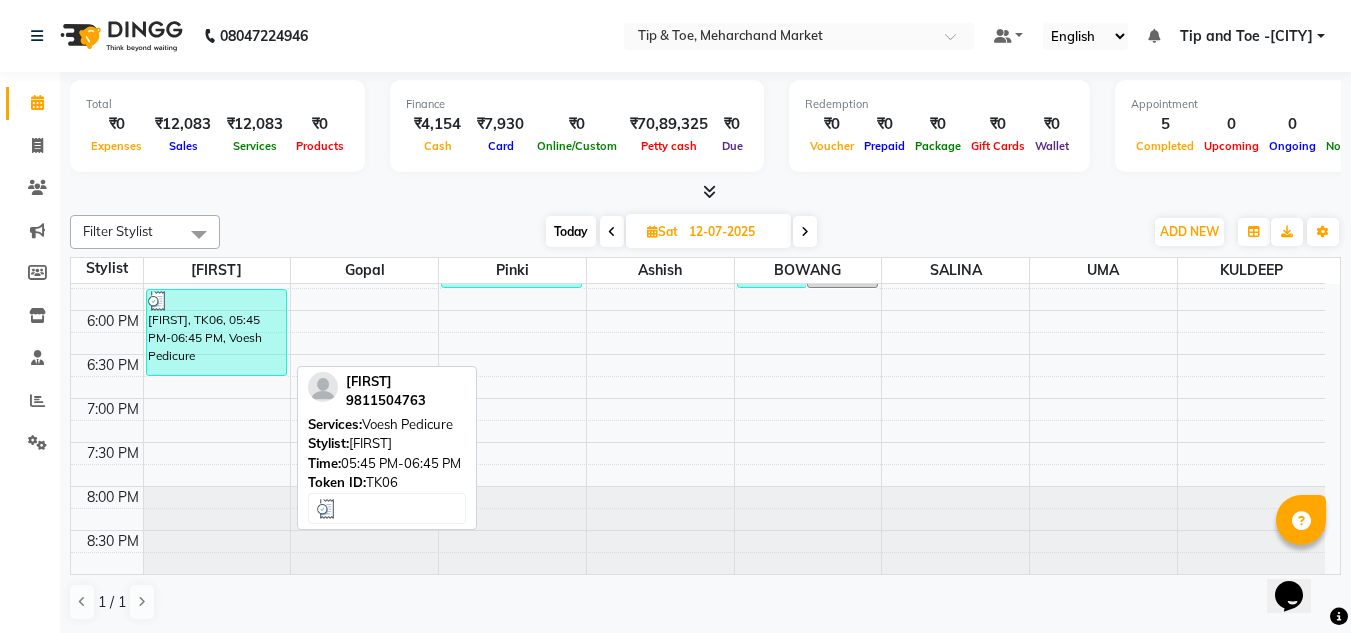 click on "[FIRST], TK06, 05:45 PM-06:45 PM, Voesh Pedicure" at bounding box center (216, 332) 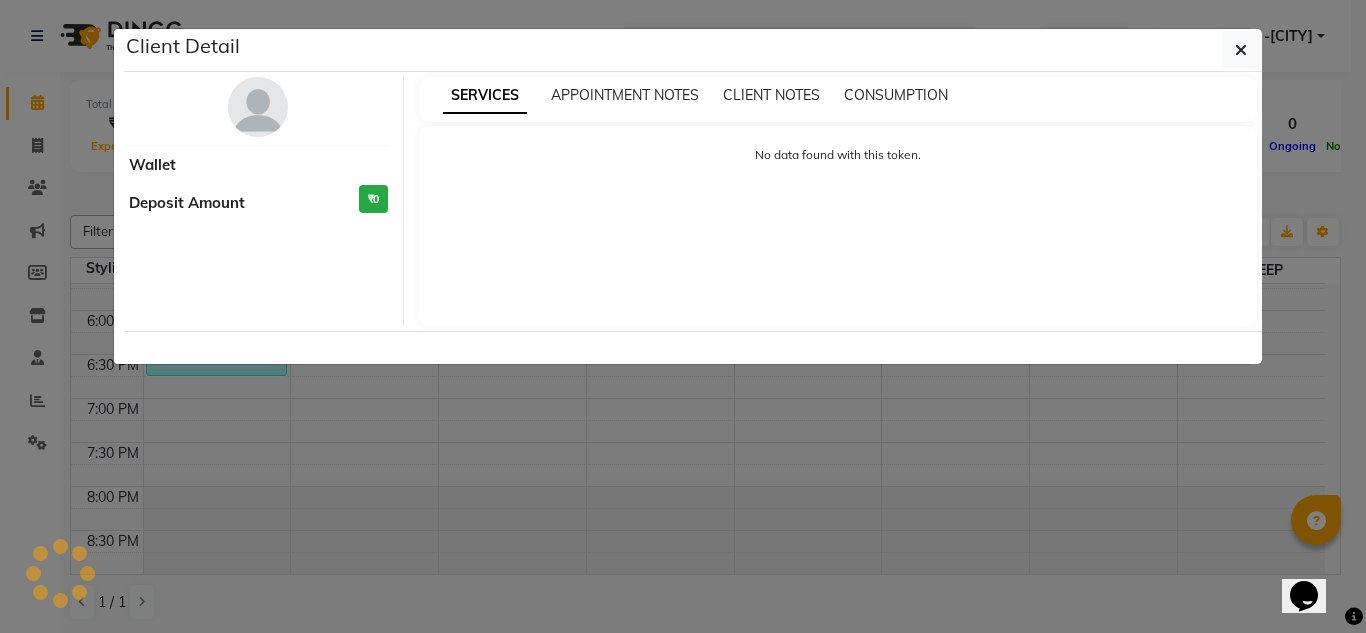 select on "3" 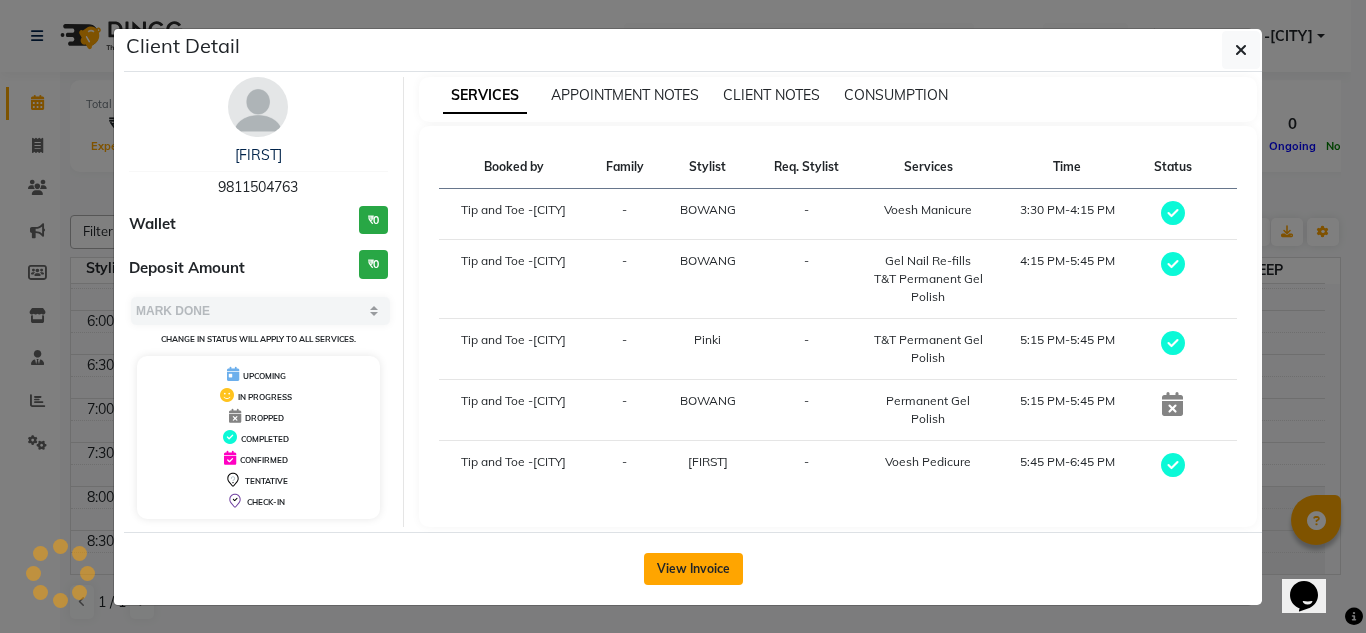 click on "View Invoice" 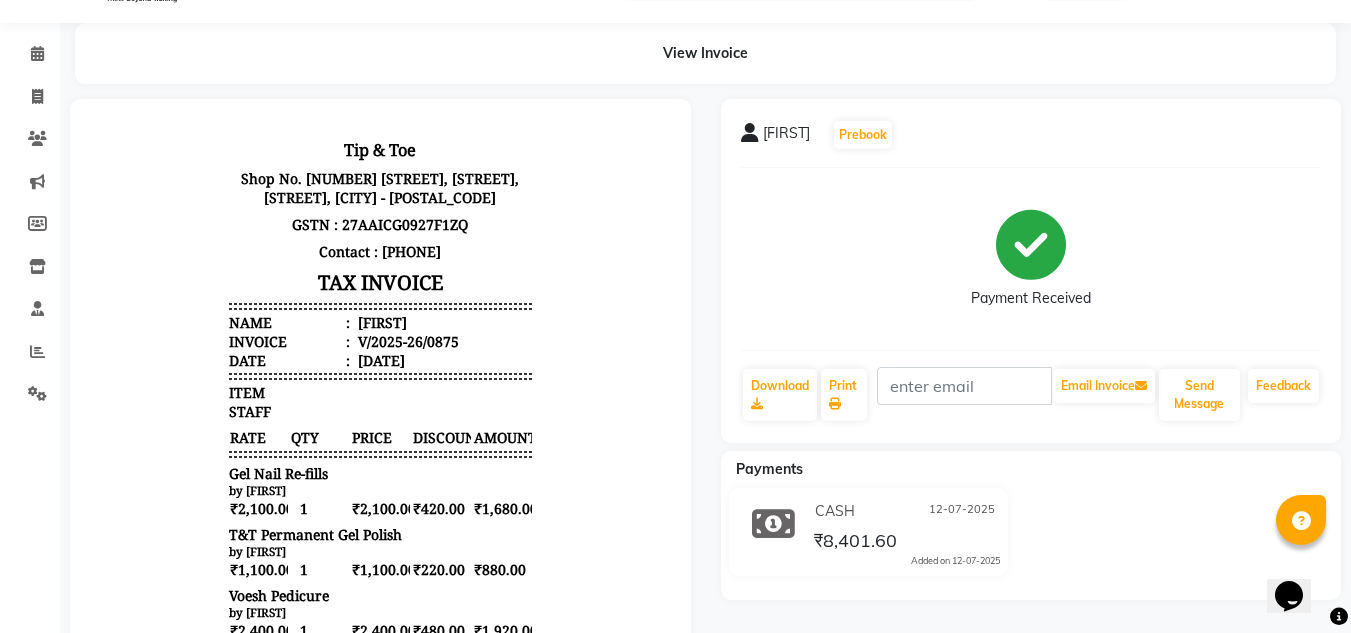 scroll, scrollTop: 0, scrollLeft: 0, axis: both 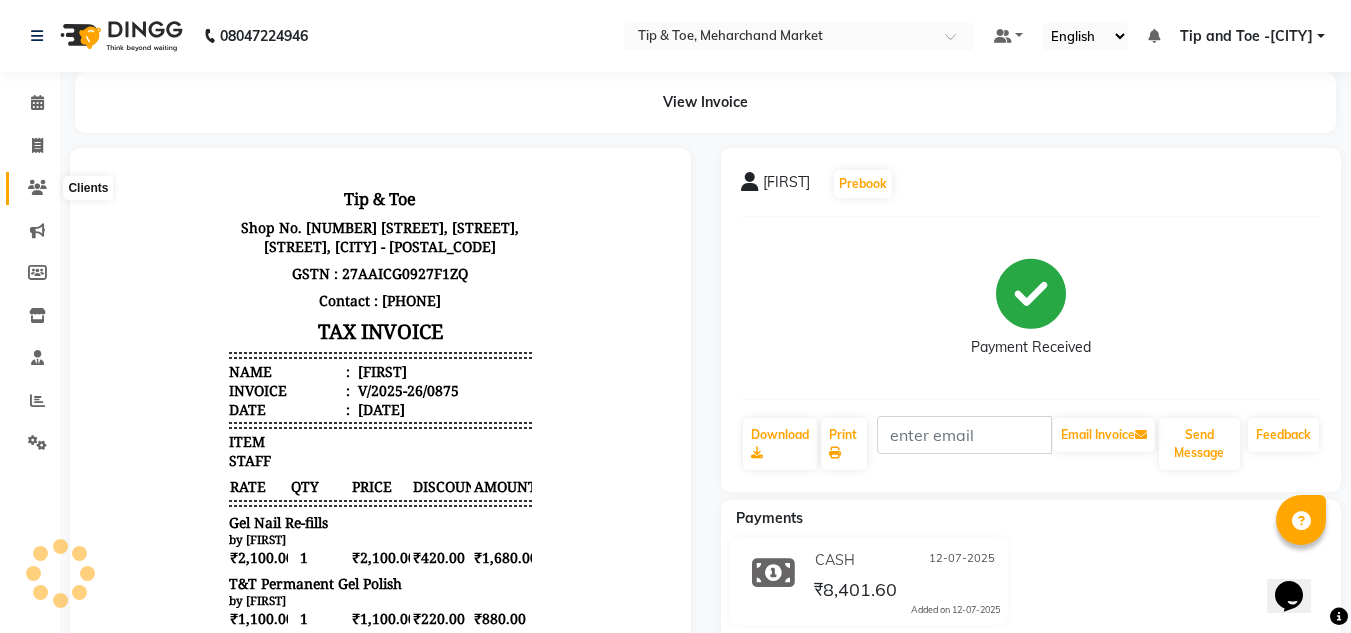 click 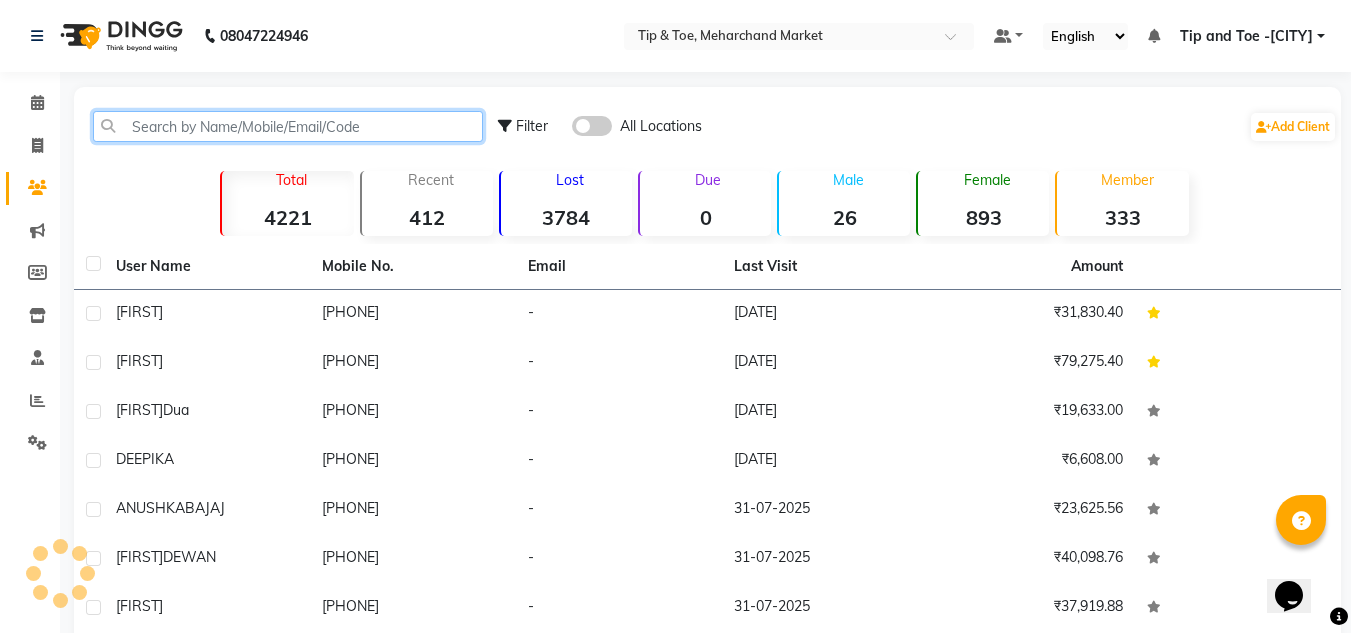 click 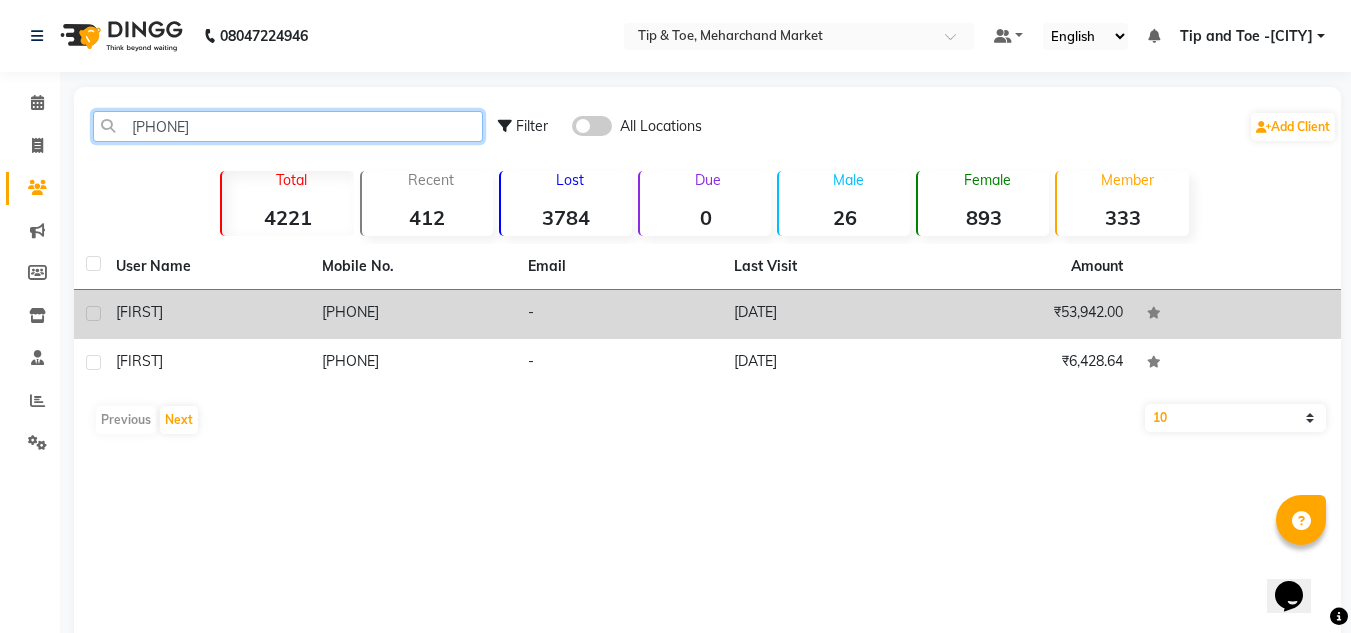type on "[PHONE]" 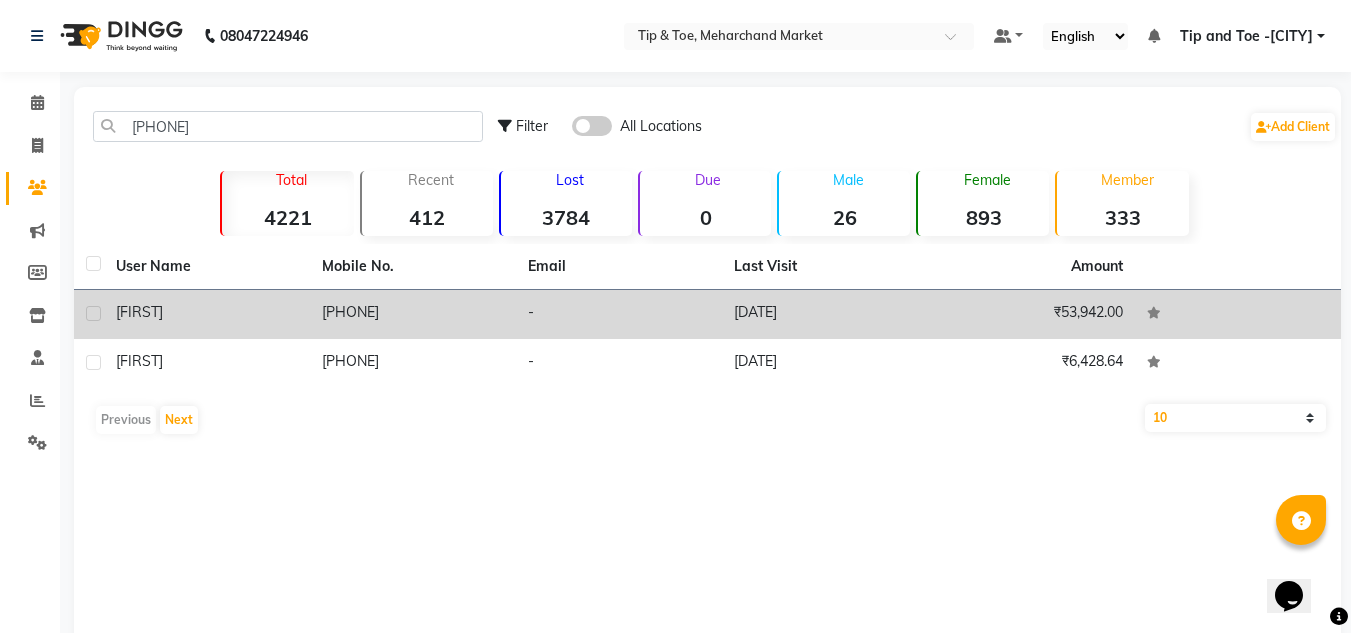 click on "[PHONE]" 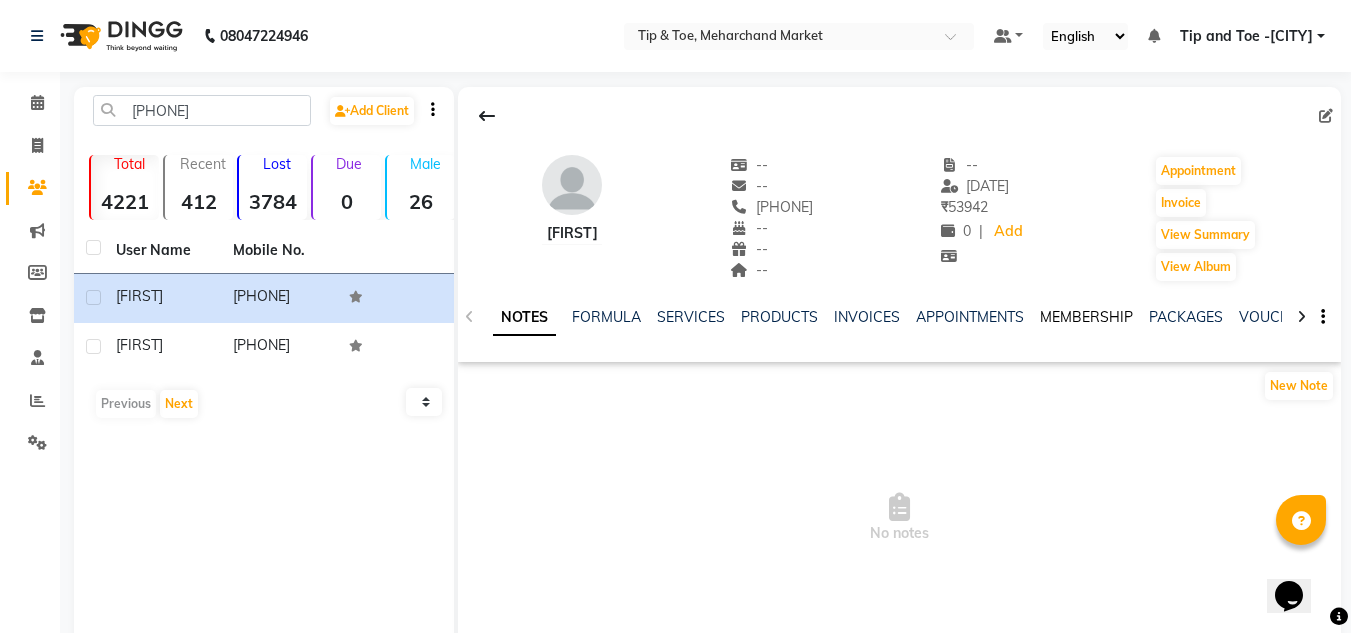click on "MEMBERSHIP" 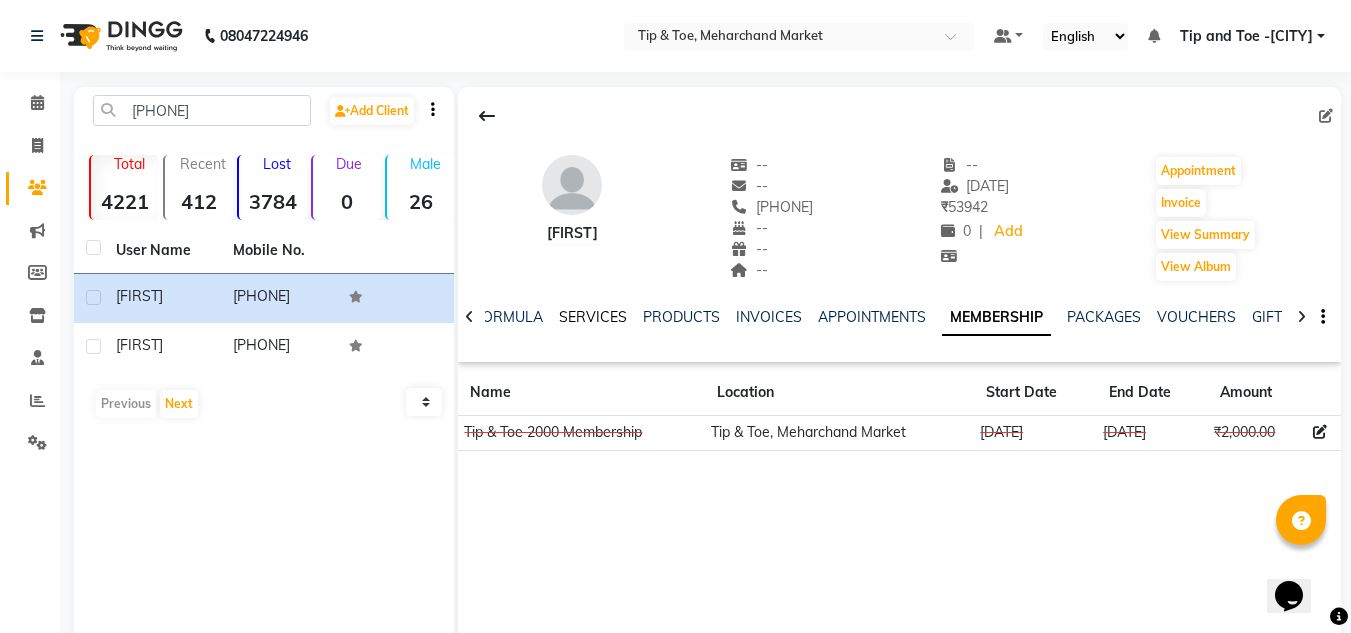 click on "SERVICES" 